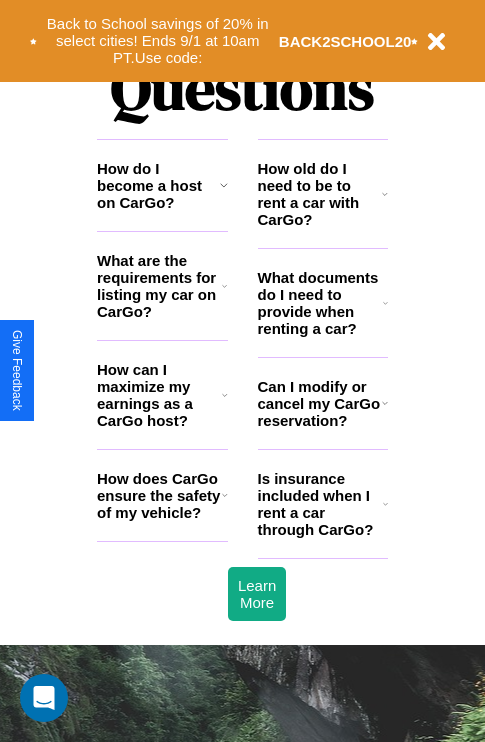 scroll, scrollTop: 2423, scrollLeft: 0, axis: vertical 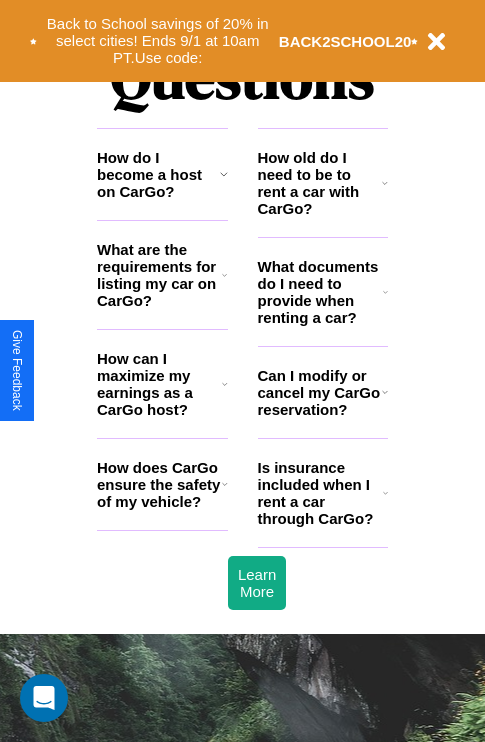 click on "Can I modify or cancel my CarGo reservation?" at bounding box center [320, 392] 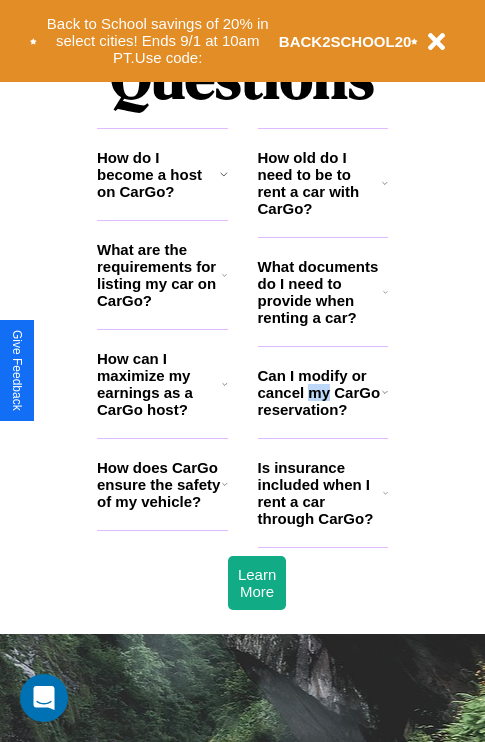 click on "Can I modify or cancel my CarGo reservation?" at bounding box center [320, 392] 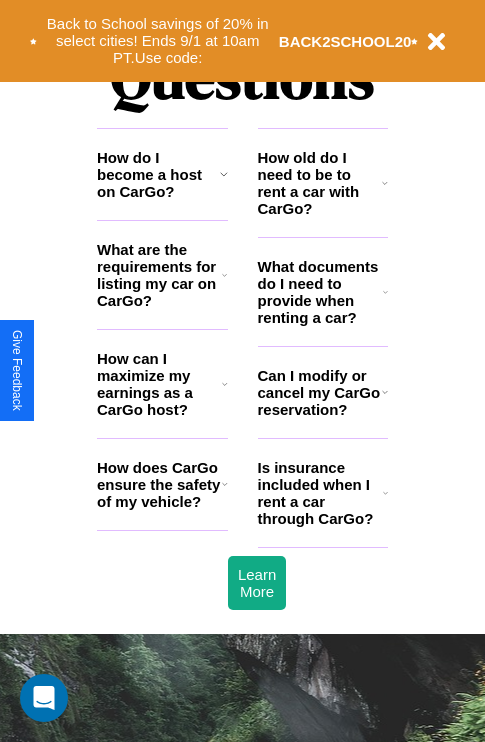 click on "How can I maximize my earnings as a CarGo host?" at bounding box center [159, 384] 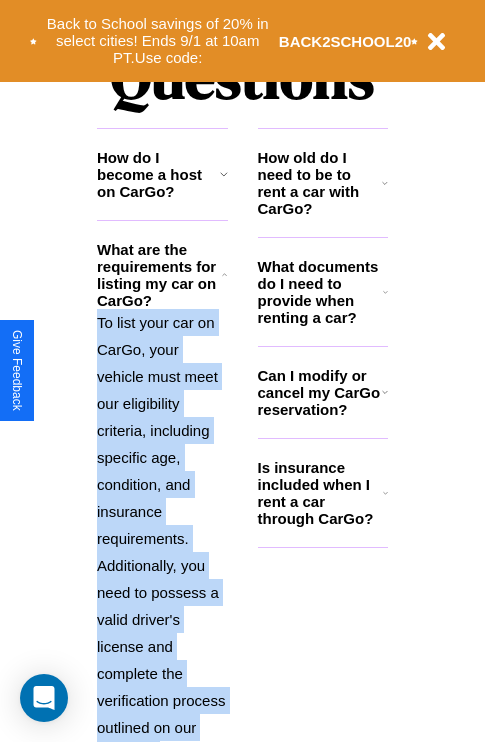 click on "To list your car on CarGo, your vehicle must meet our eligibility criteria, including specific age, condition, and insurance requirements. Additionally, you need to possess a valid driver's license and complete the verification process outlined on our platform." at bounding box center (162, 538) 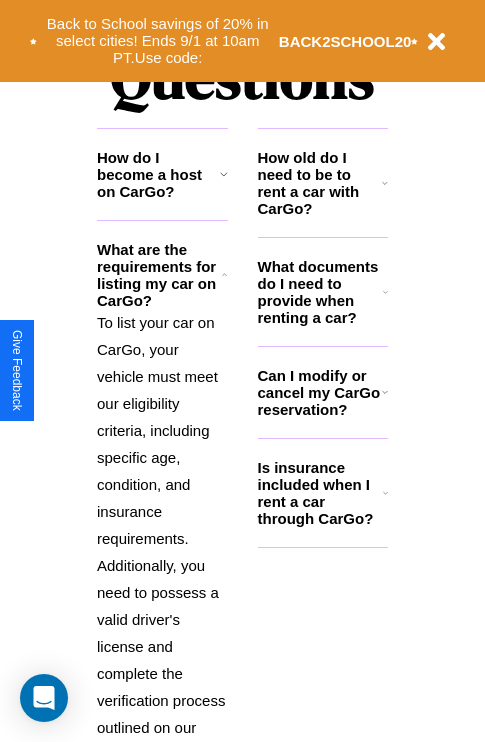 click 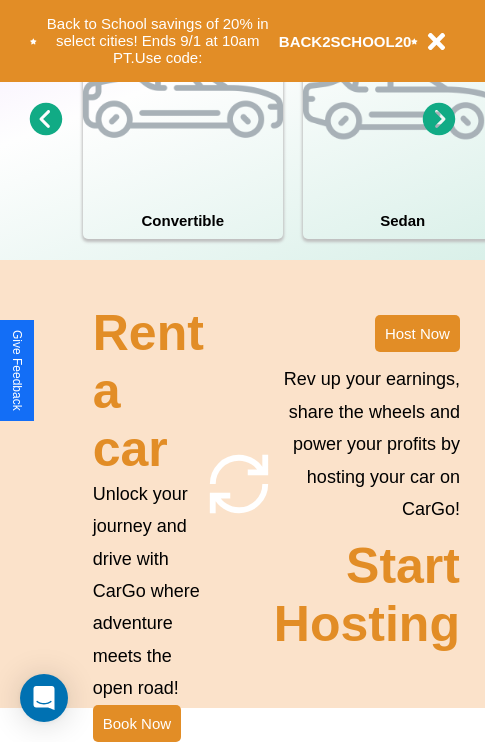 scroll, scrollTop: 1558, scrollLeft: 0, axis: vertical 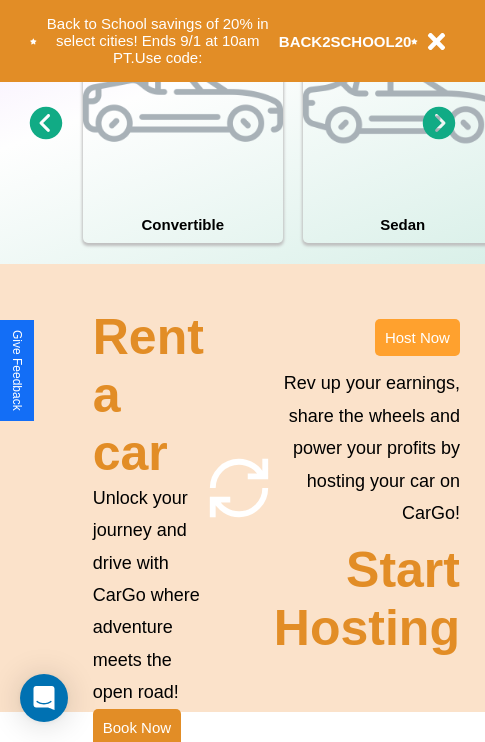 click on "Host Now" at bounding box center (417, 337) 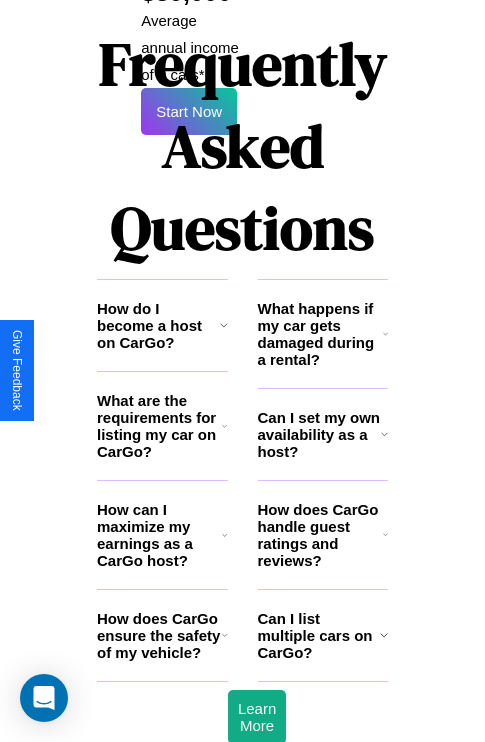 scroll, scrollTop: 3255, scrollLeft: 0, axis: vertical 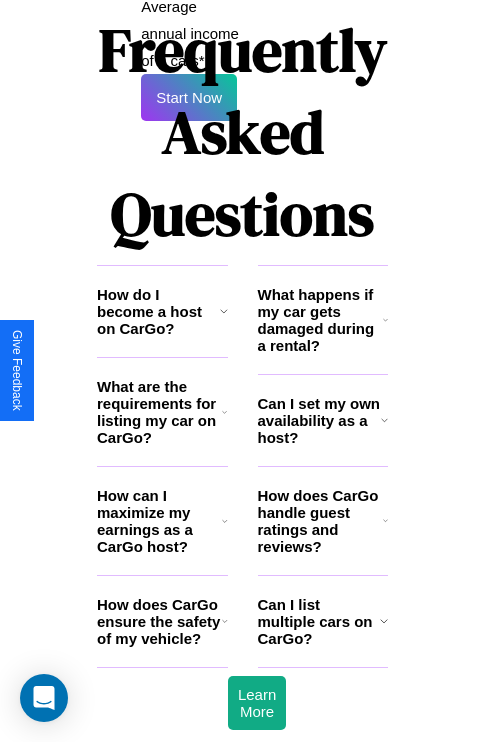 click 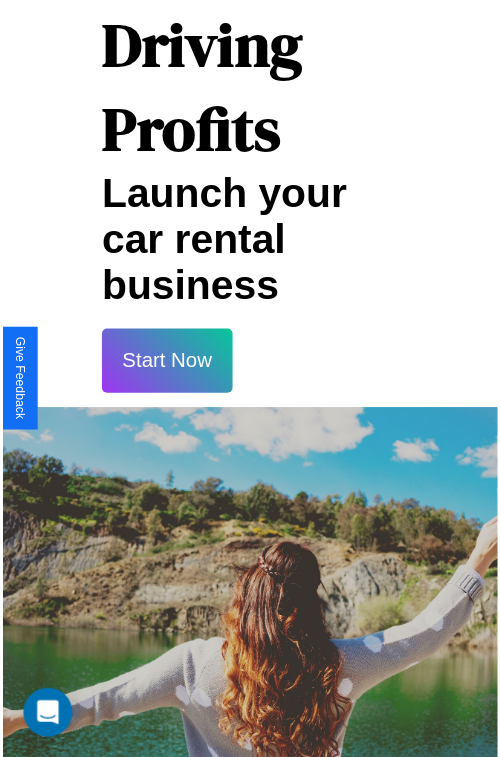 scroll, scrollTop: 35, scrollLeft: 0, axis: vertical 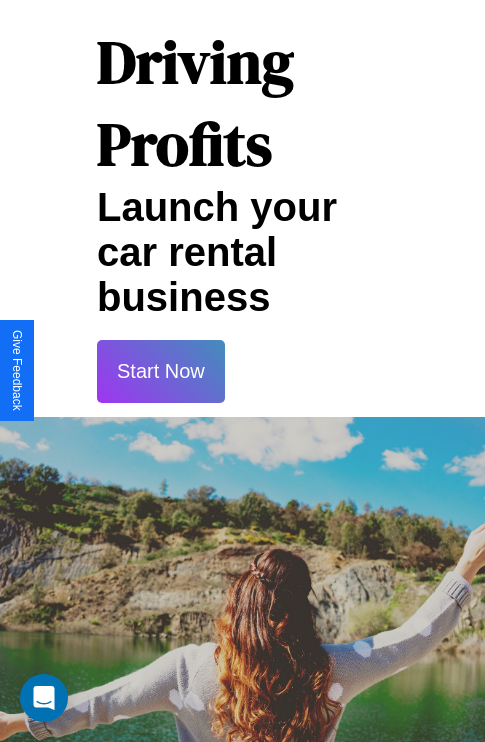 click on "Start Now" at bounding box center [161, 371] 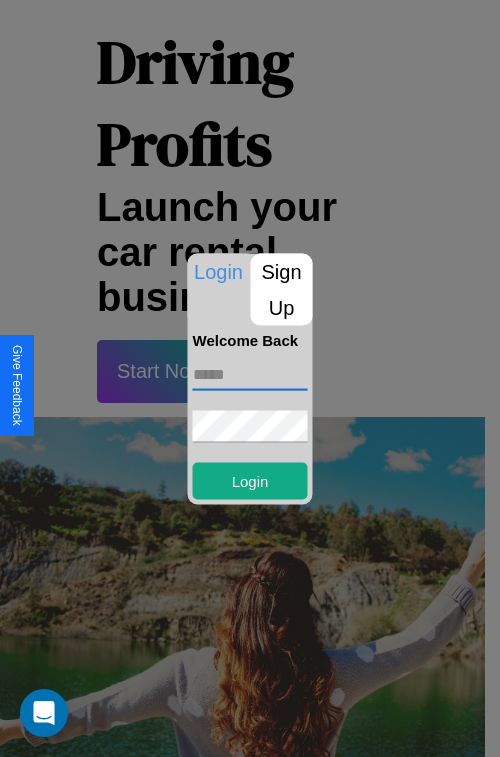 click at bounding box center (250, 374) 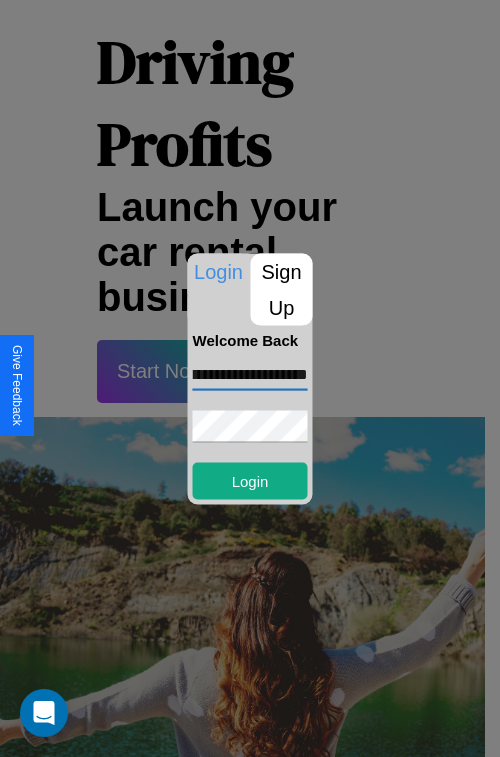 scroll, scrollTop: 0, scrollLeft: 48, axis: horizontal 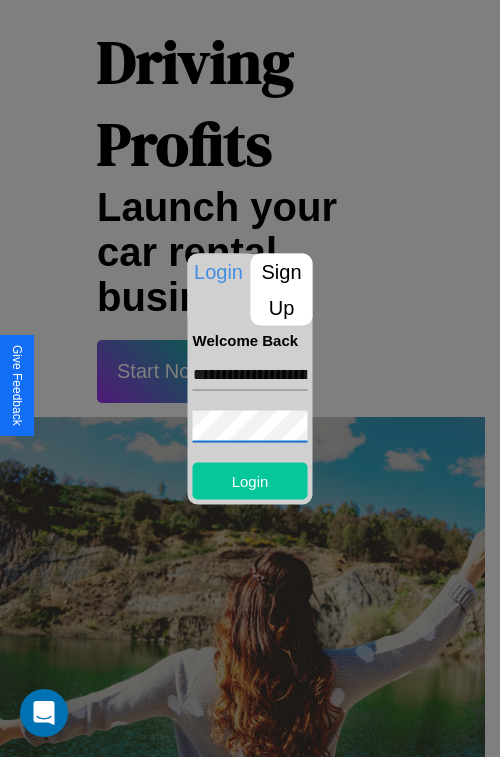 click on "Login" at bounding box center [250, 480] 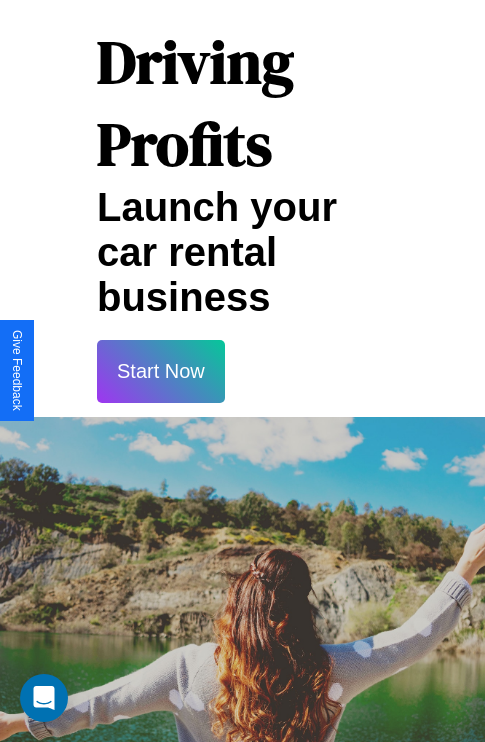scroll, scrollTop: 37, scrollLeft: 0, axis: vertical 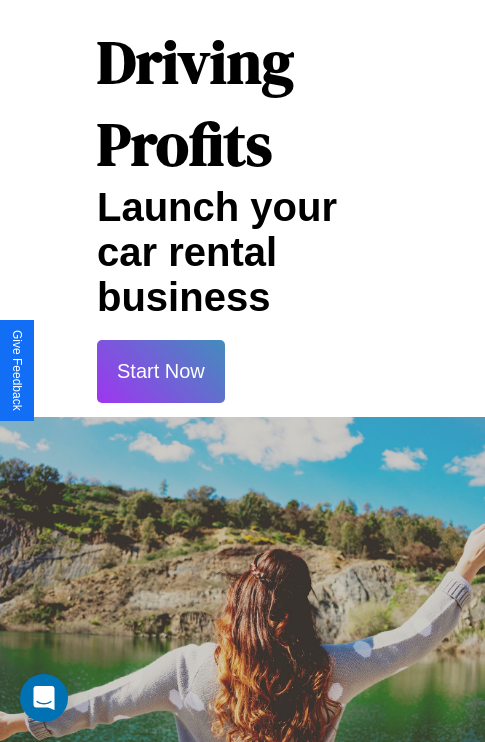 click on "Start Now" at bounding box center (161, 371) 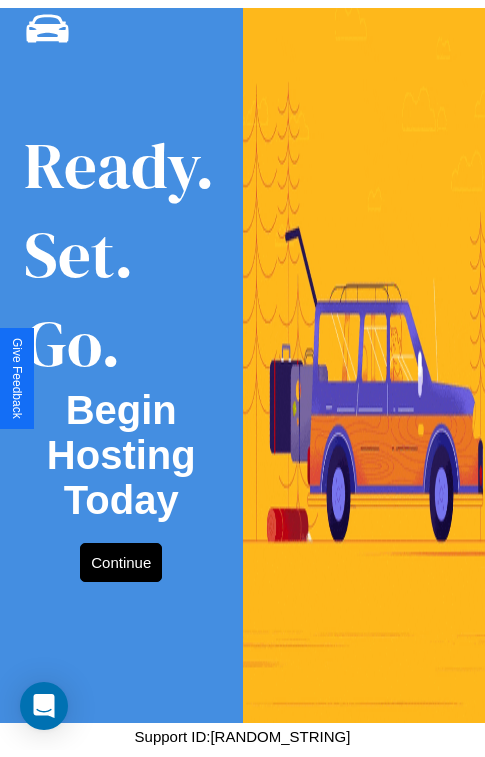 scroll, scrollTop: 0, scrollLeft: 0, axis: both 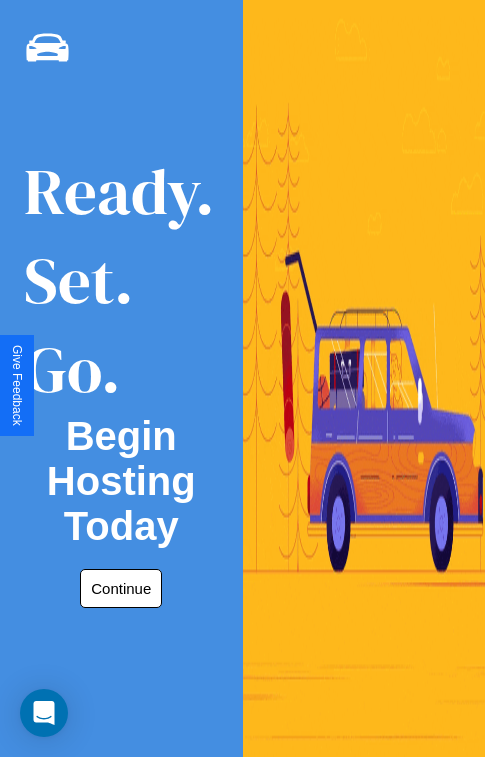 click on "Continue" at bounding box center (121, 588) 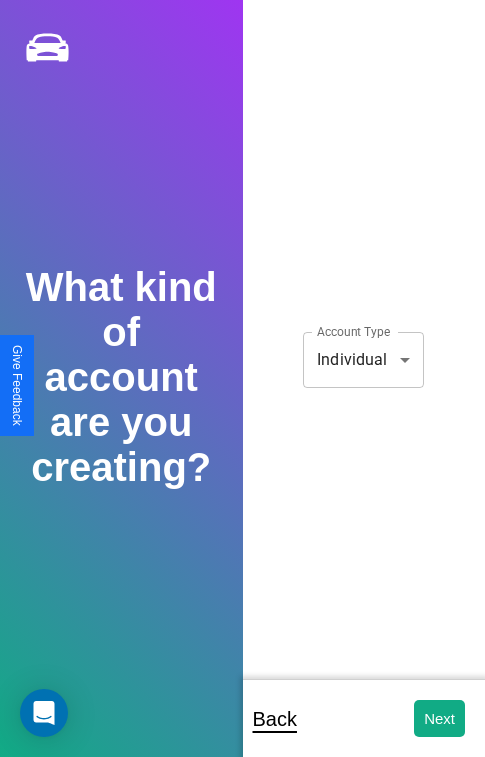 click on "**********" at bounding box center (242, 392) 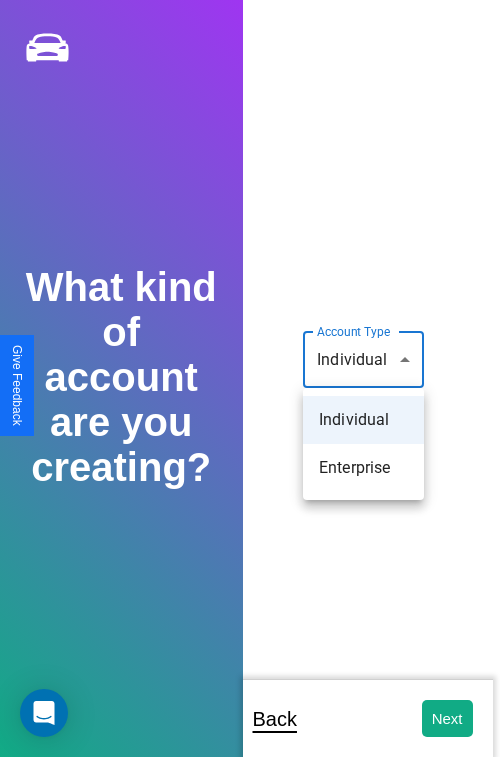 click on "Individual" at bounding box center (363, 420) 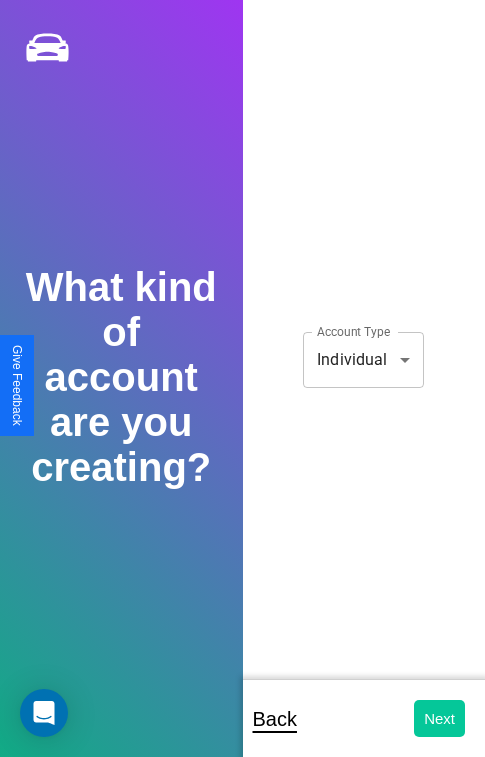 click on "Next" at bounding box center (439, 718) 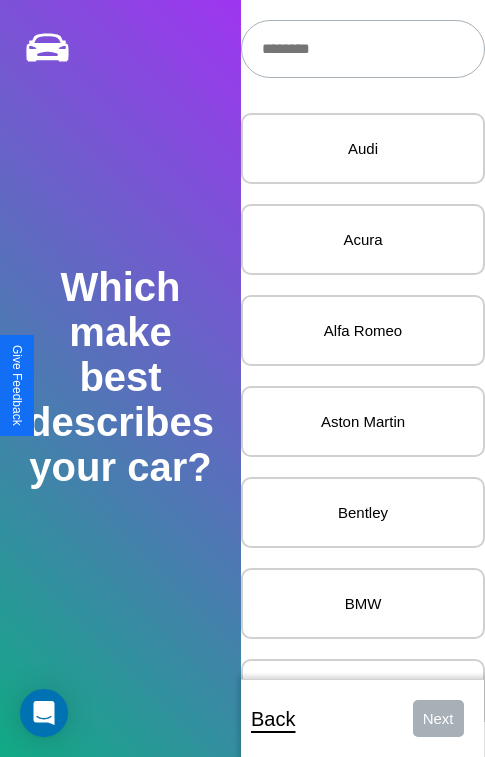 click at bounding box center [363, 49] 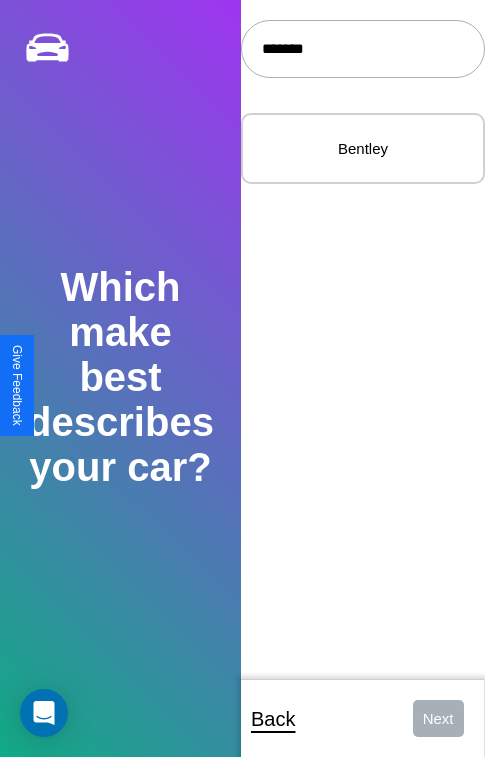 type on "*******" 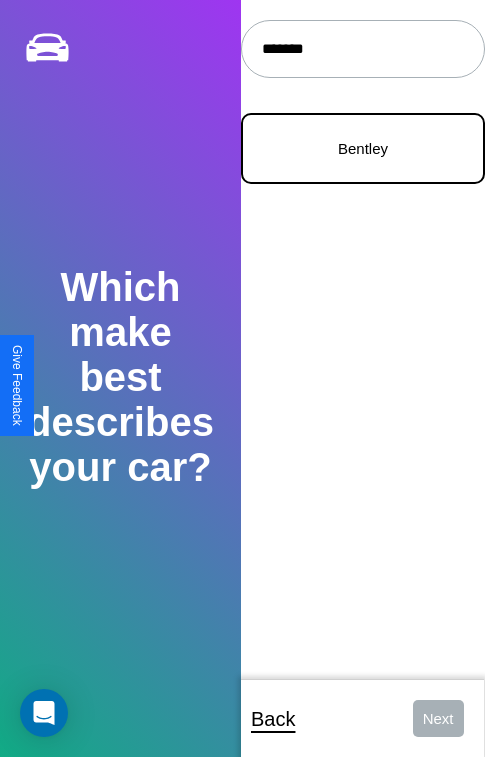 click on "Bentley" at bounding box center (363, 148) 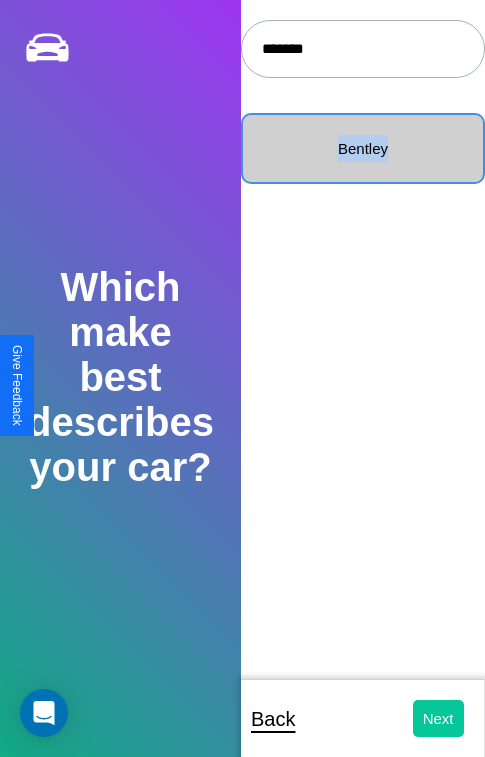 click on "Next" at bounding box center (438, 718) 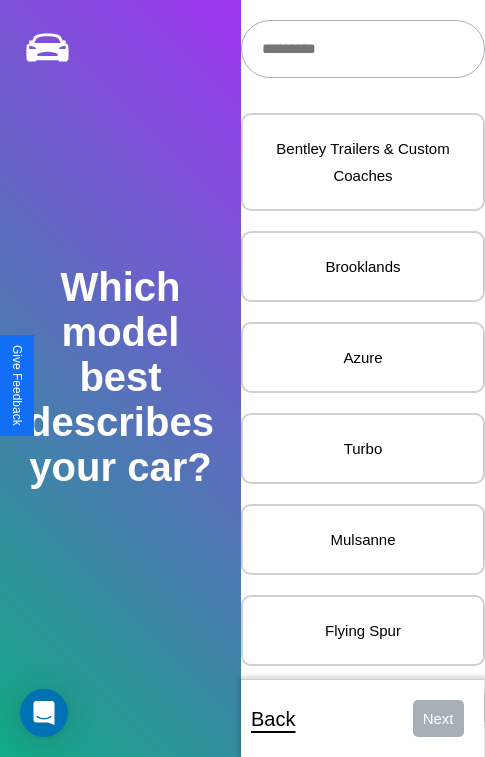 scroll, scrollTop: 27, scrollLeft: 0, axis: vertical 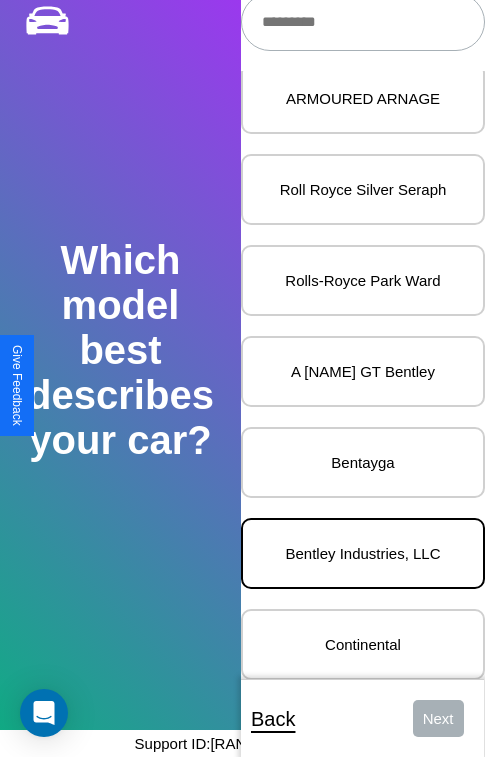 click on "Bentley Industries, LLC" at bounding box center (363, 553) 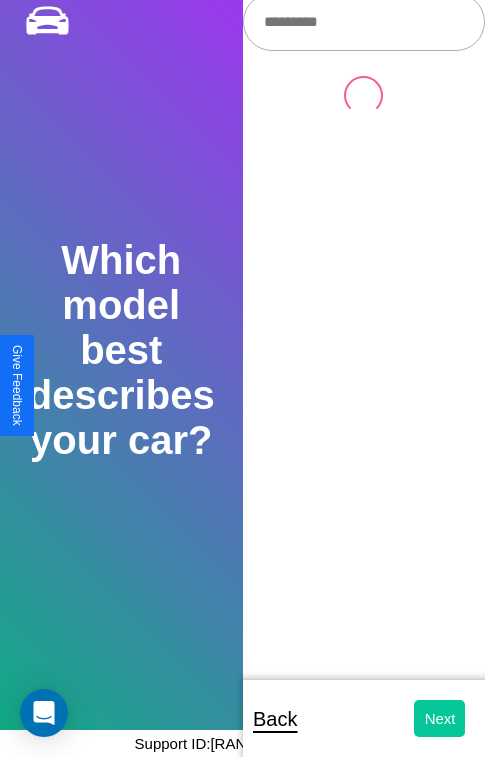 click on "Next" at bounding box center [439, 718] 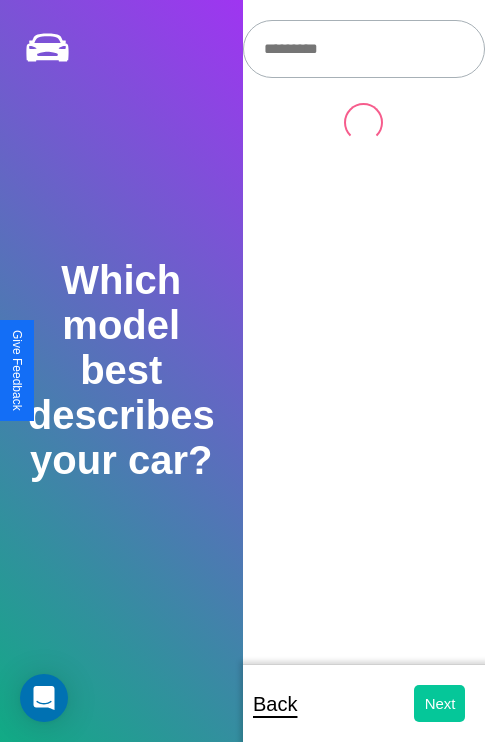 select on "*****" 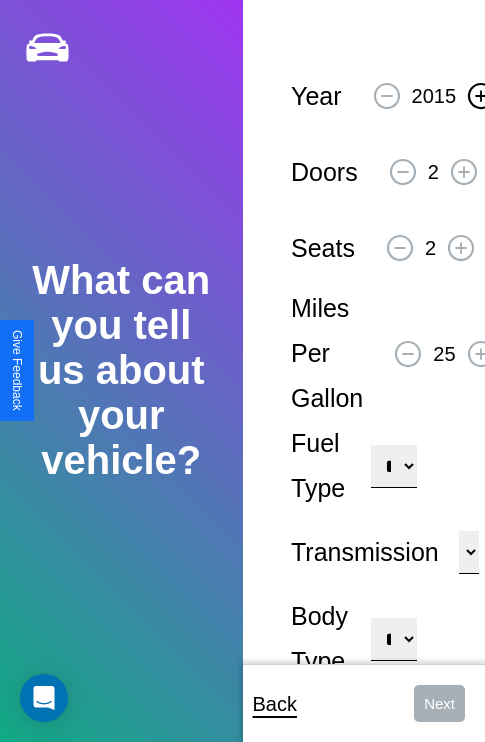 click 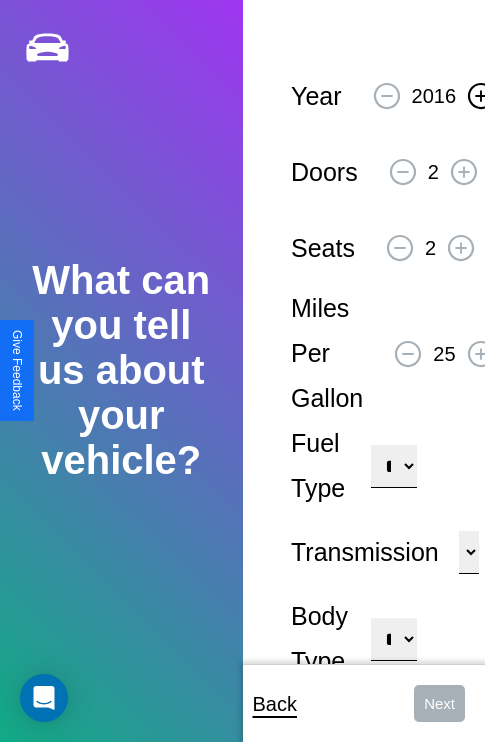 click 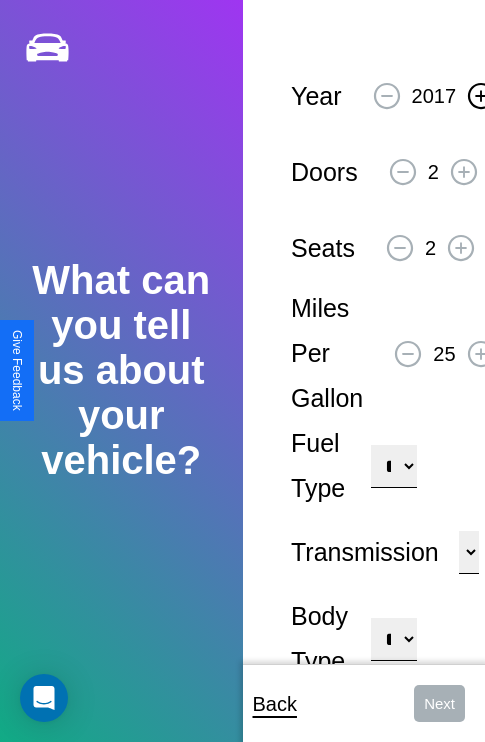 click 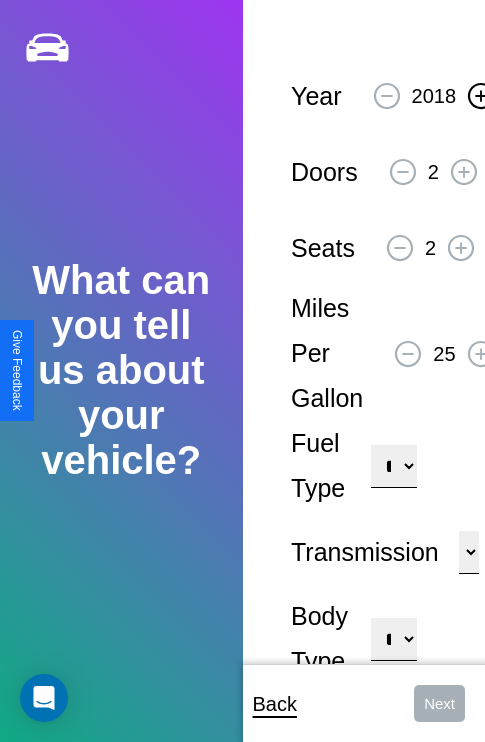 click 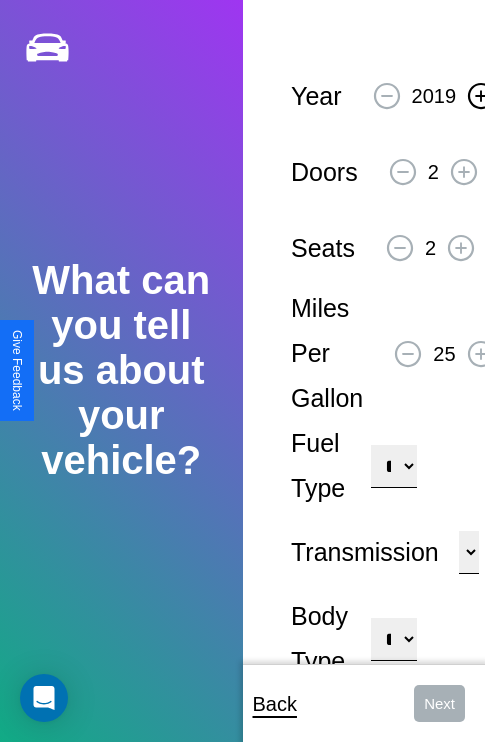 click 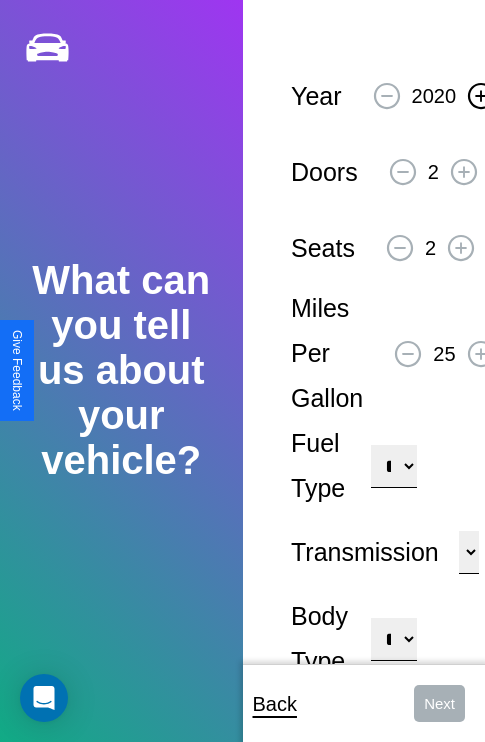click 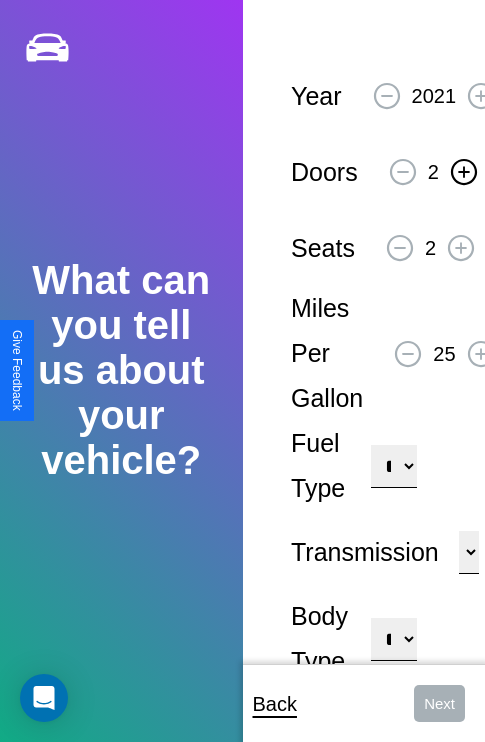 click 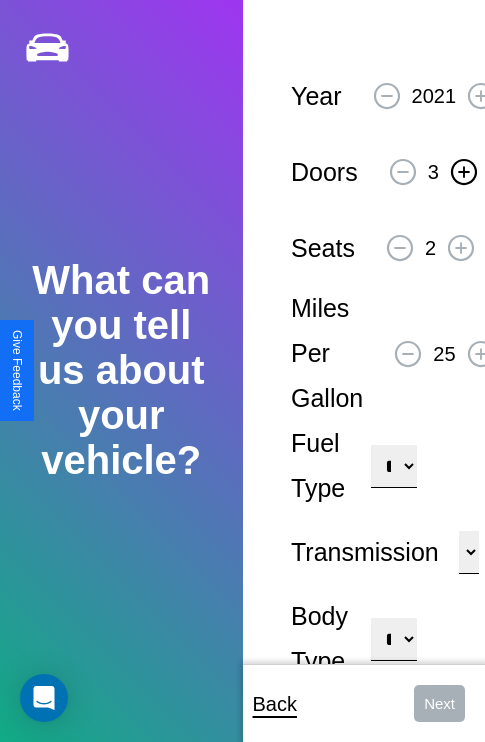 click 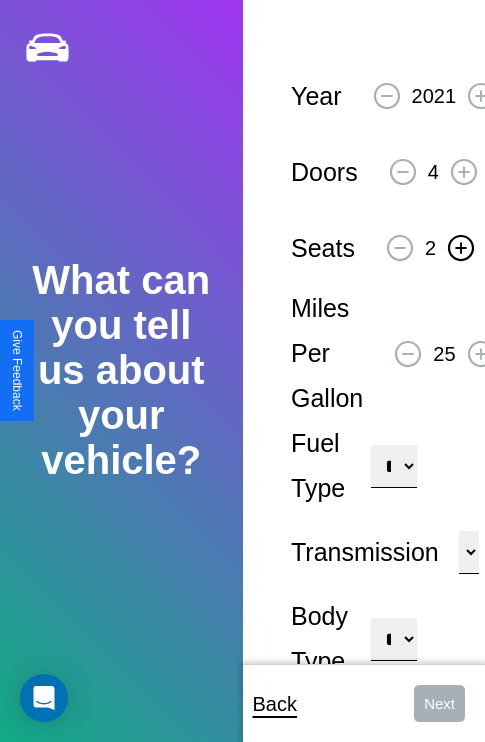 click 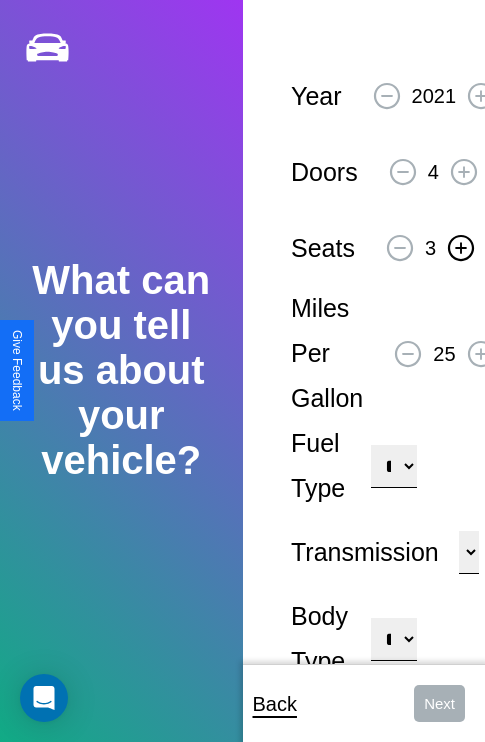 click 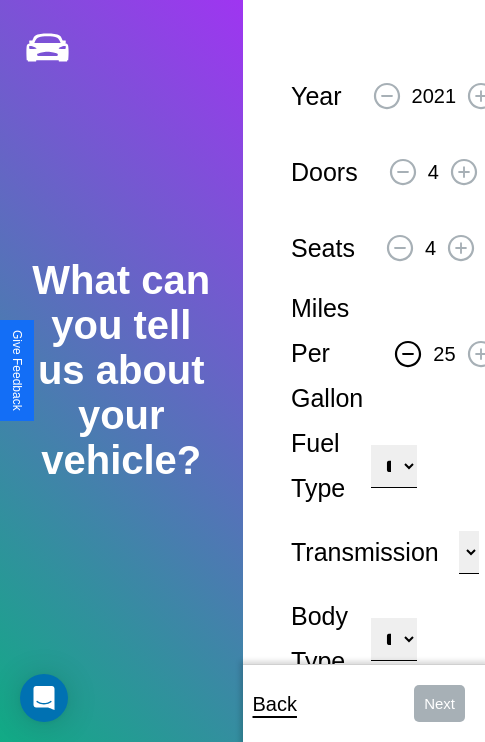 click 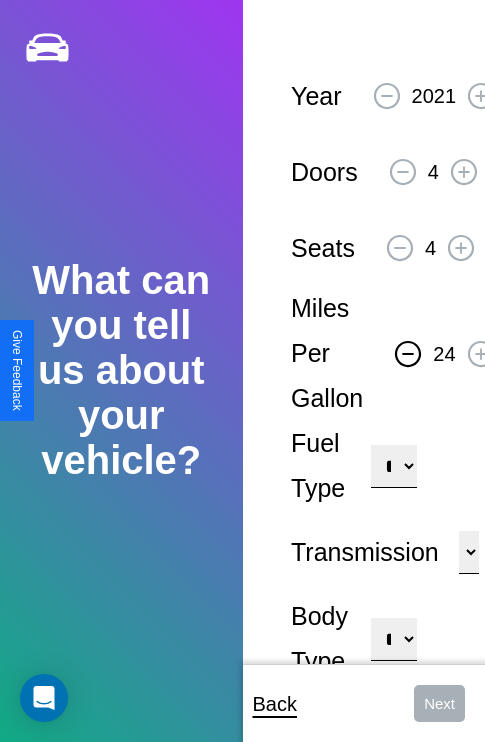click 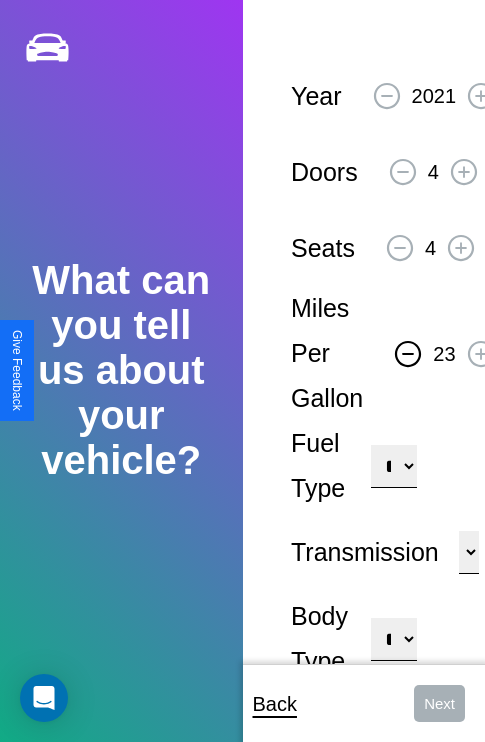 click 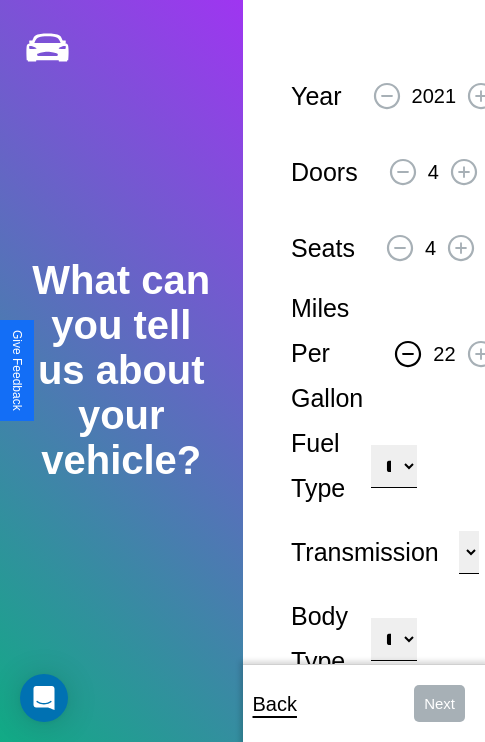 click 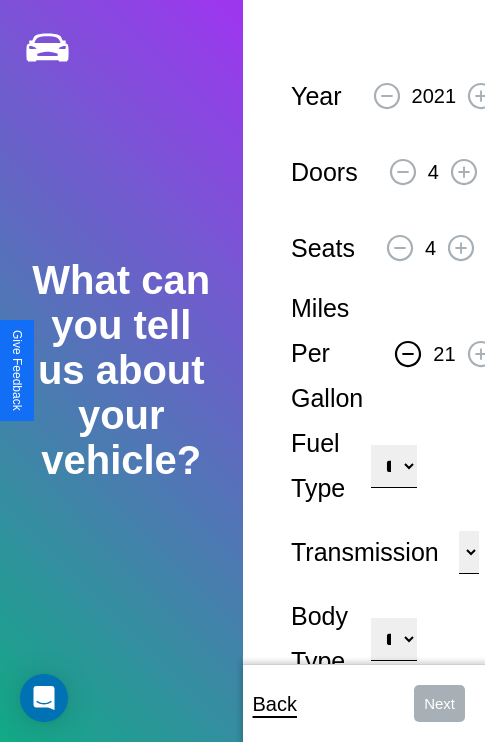 click 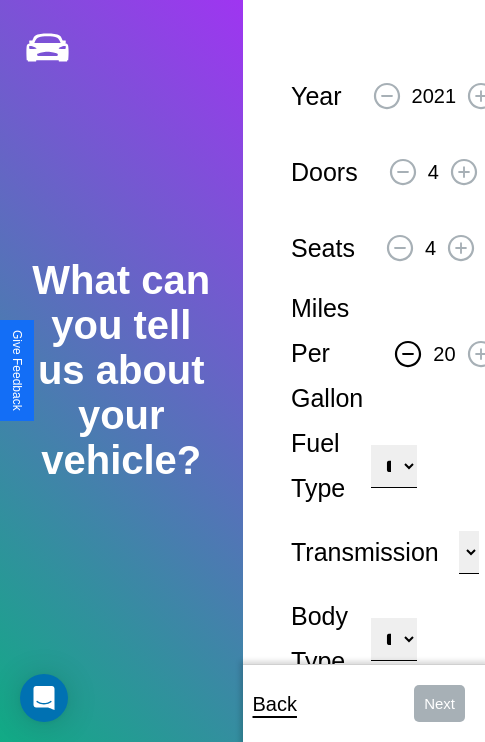click 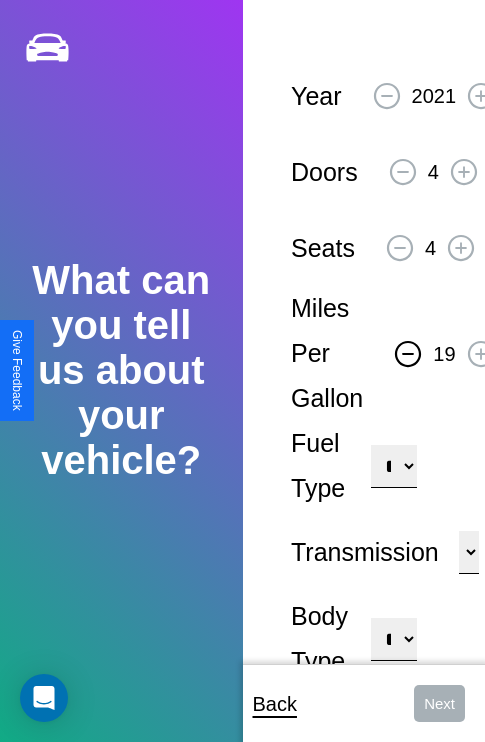 click 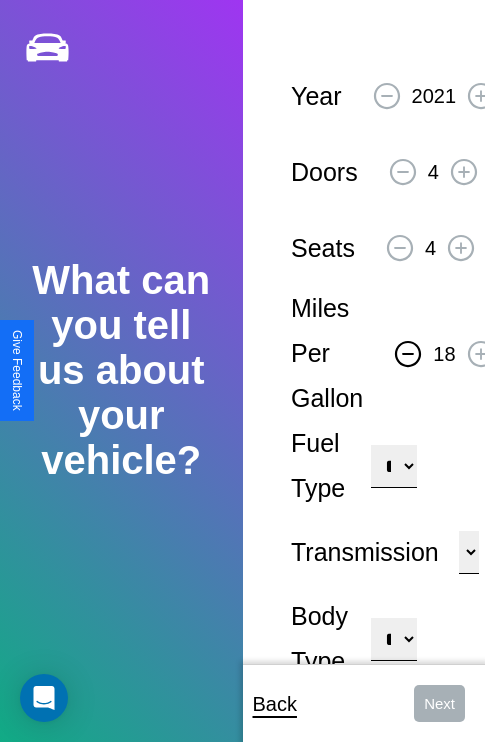 click 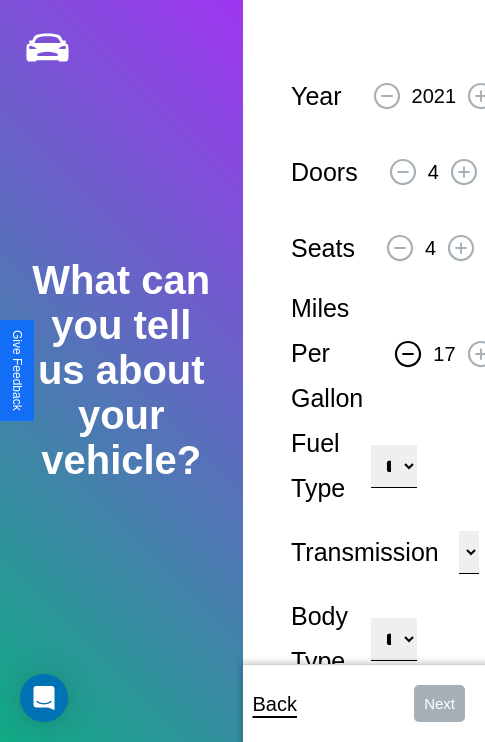 click 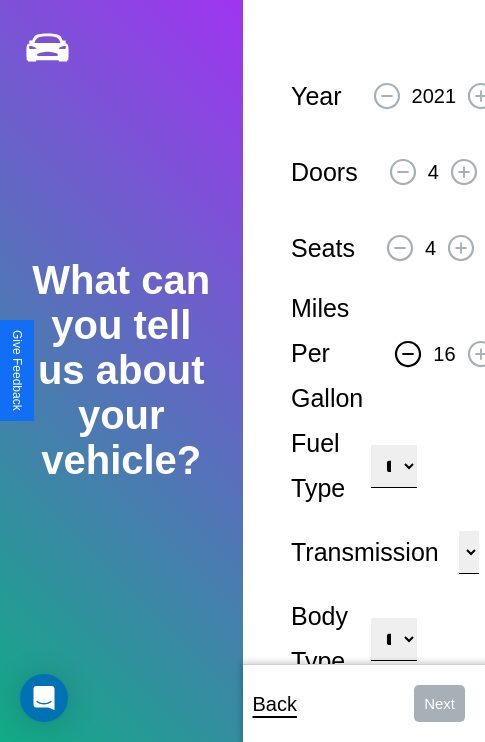 click on "**********" at bounding box center [393, 466] 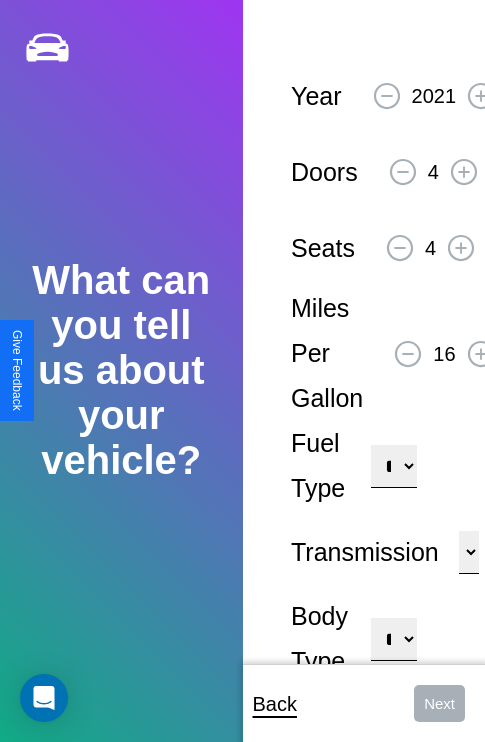 select on "**********" 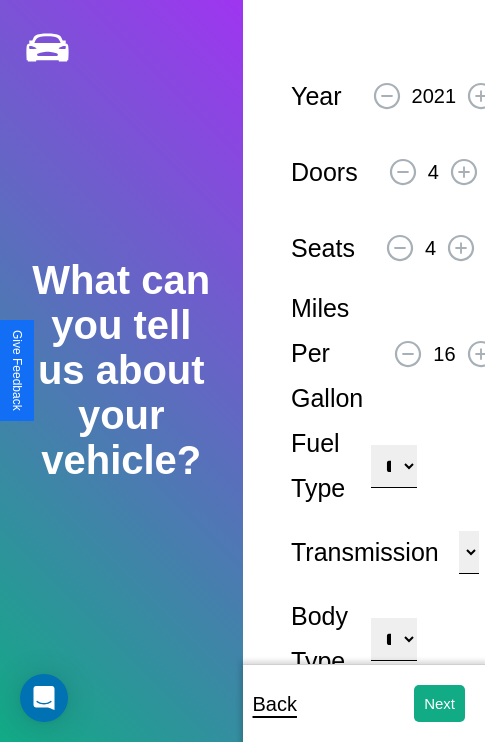 click on "**********" at bounding box center (393, 639) 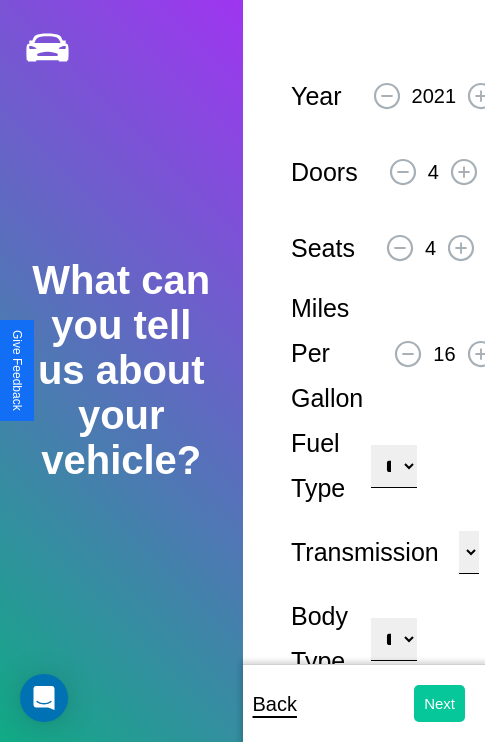 click on "Next" at bounding box center (439, 703) 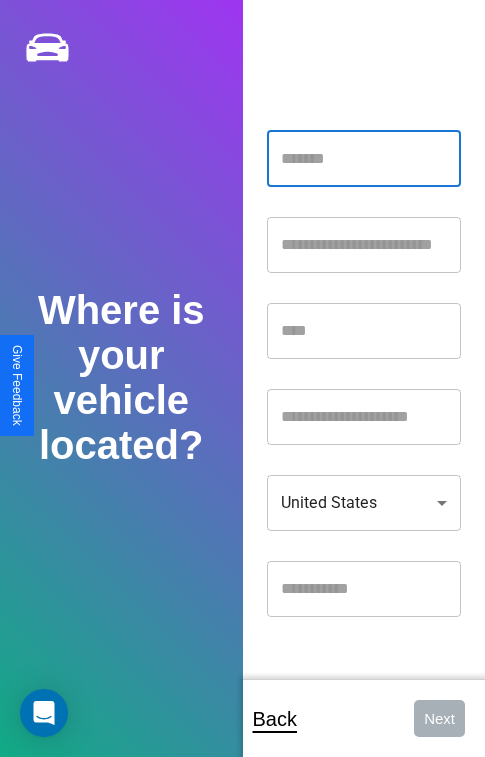 click at bounding box center [364, 159] 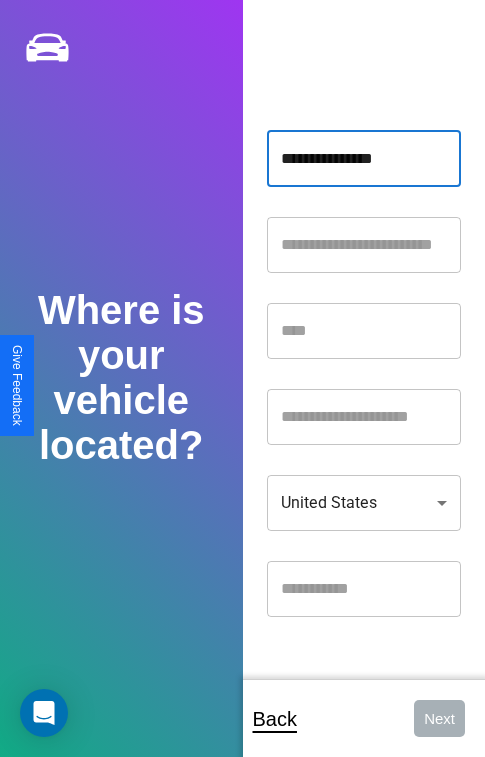 type on "**********" 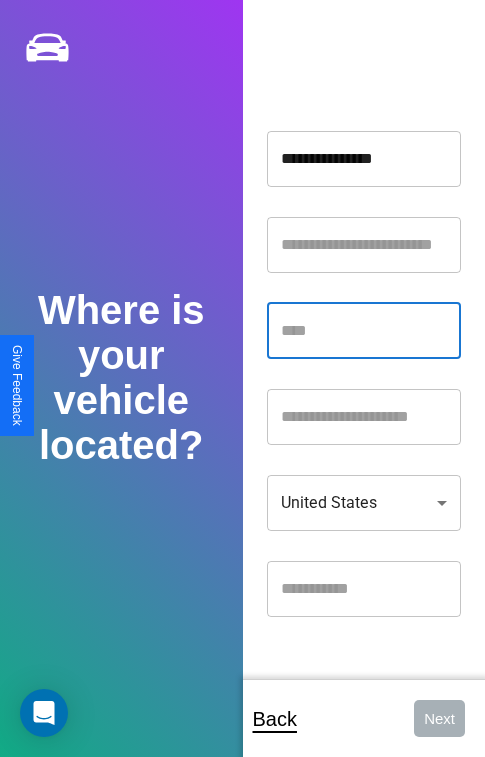 click at bounding box center (364, 331) 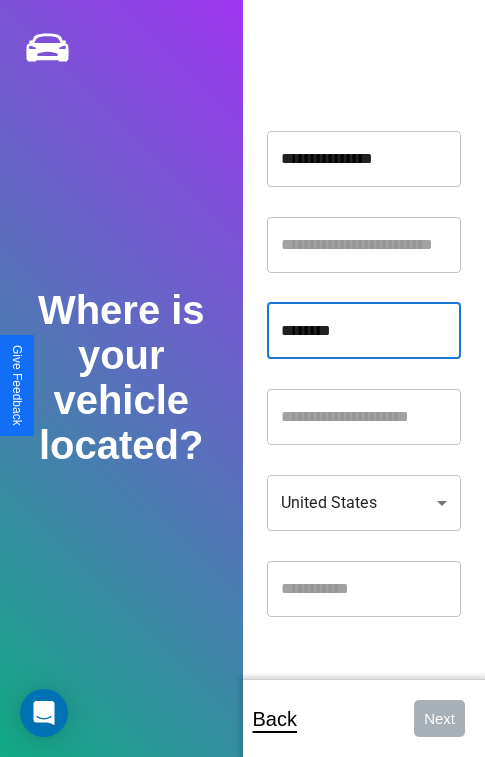 type on "********" 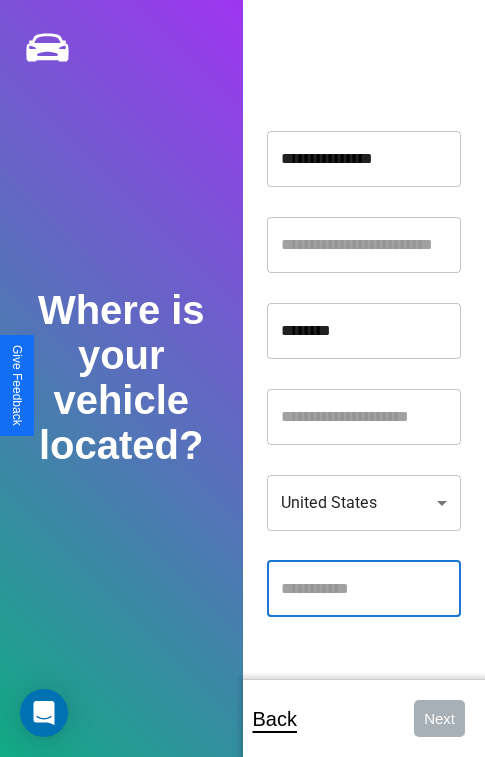 click at bounding box center [364, 589] 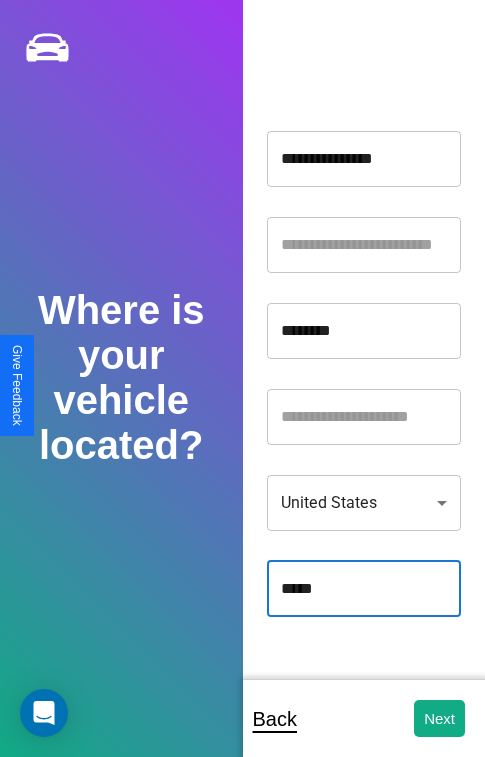 type on "*****" 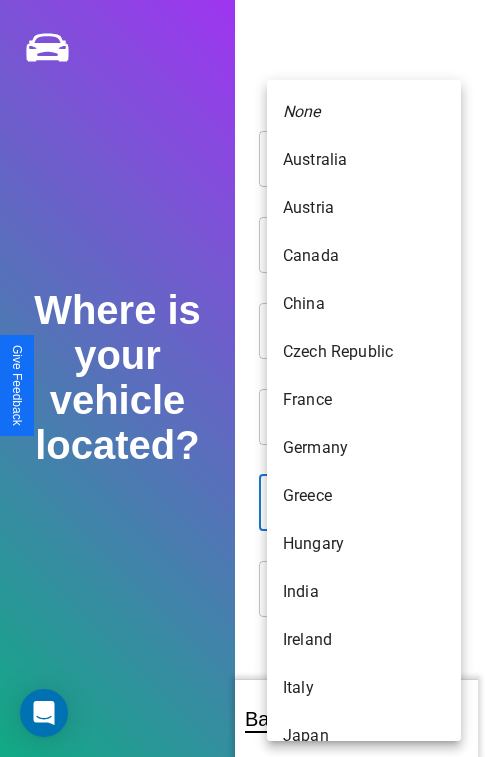 click on "Japan" at bounding box center (364, 736) 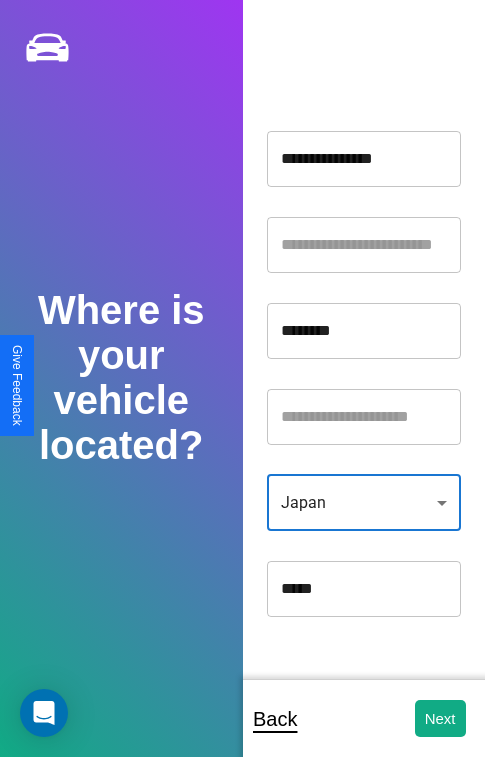 scroll, scrollTop: 459, scrollLeft: 0, axis: vertical 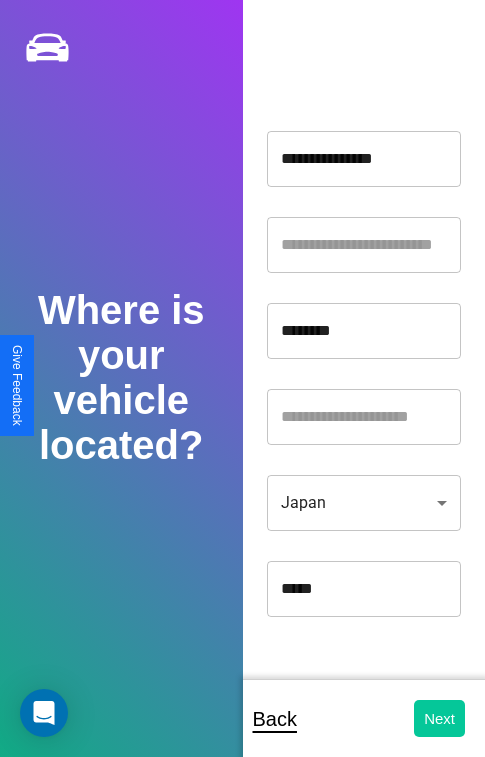 click on "Next" at bounding box center [439, 718] 